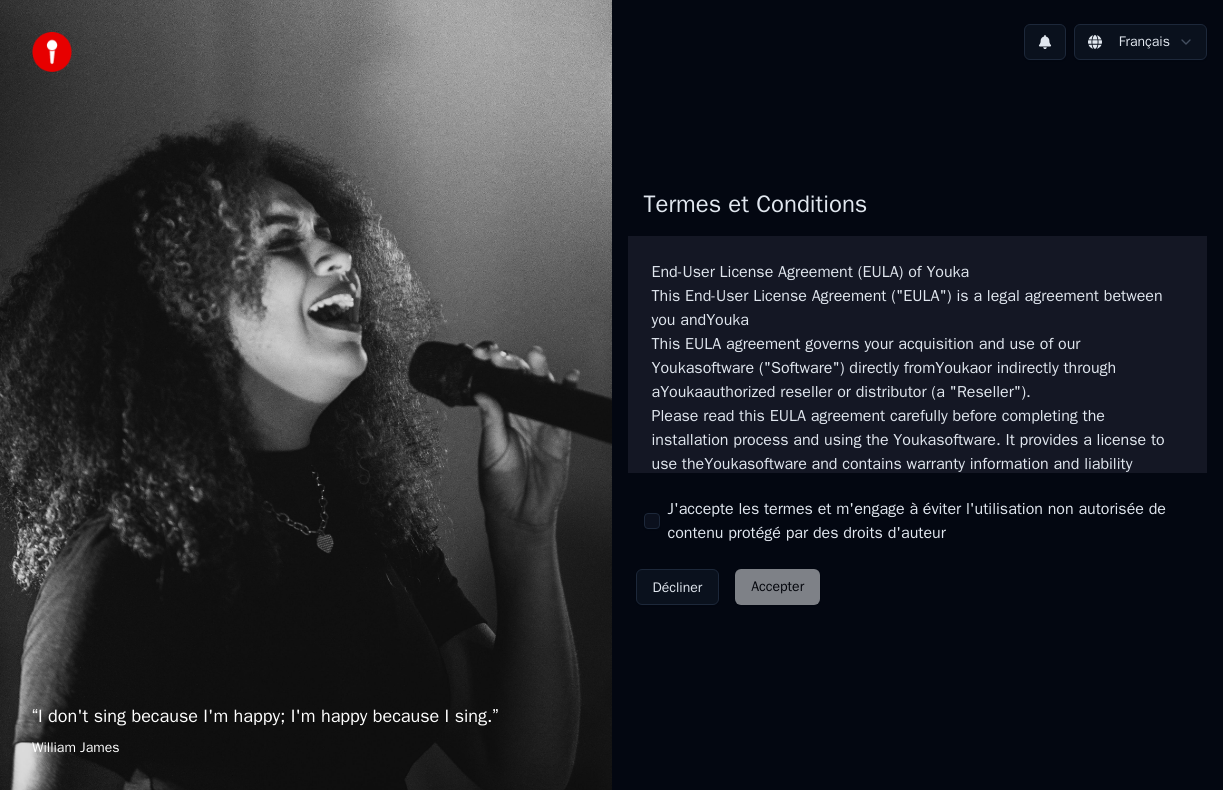 scroll, scrollTop: 0, scrollLeft: 0, axis: both 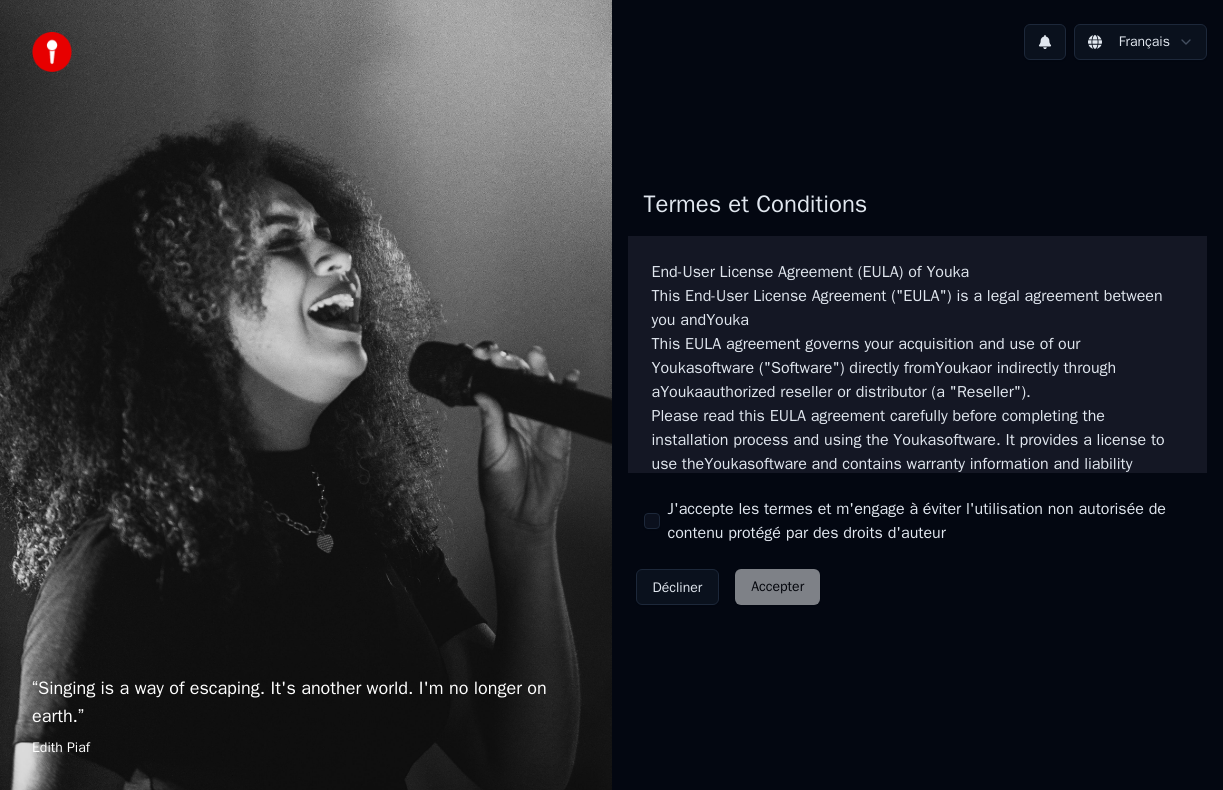 click on "J'accepte les termes et m'engage à éviter l'utilisation non autorisée de contenu protégé par des droits d'auteur" at bounding box center [930, 521] 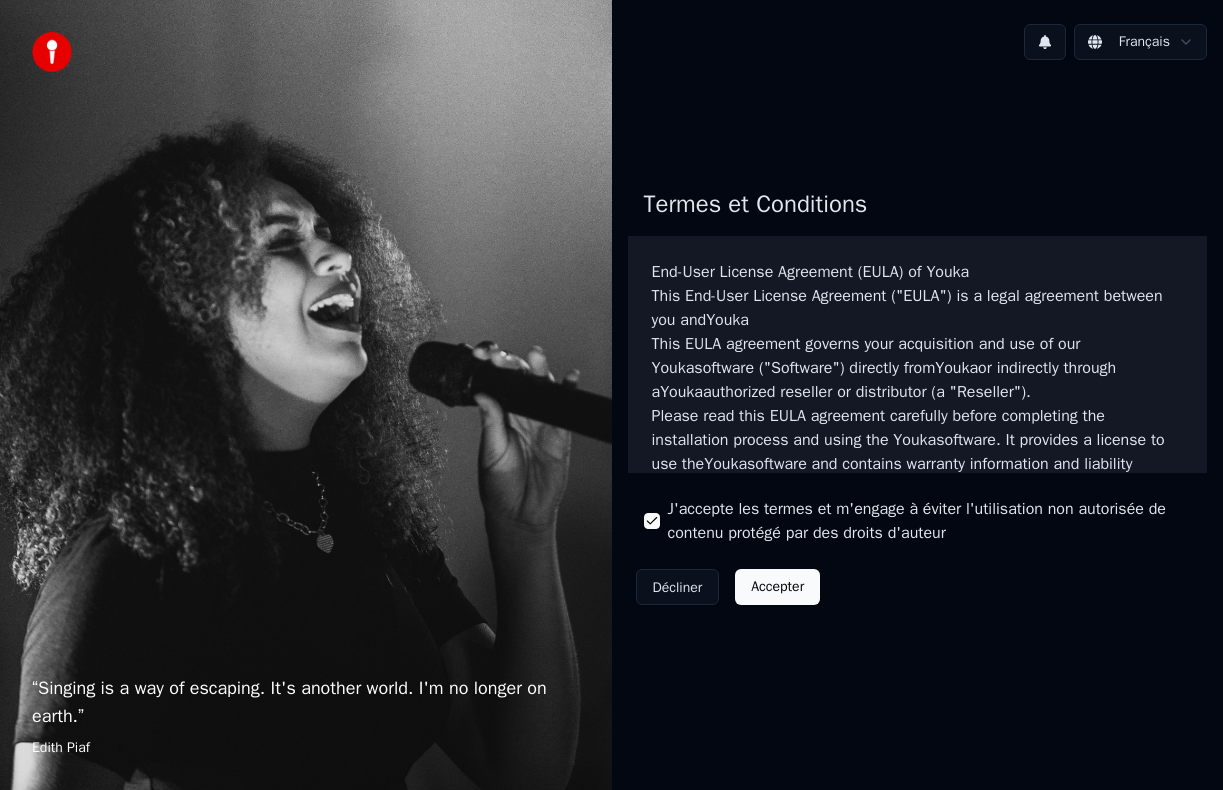 click on "Accepter" at bounding box center (777, 587) 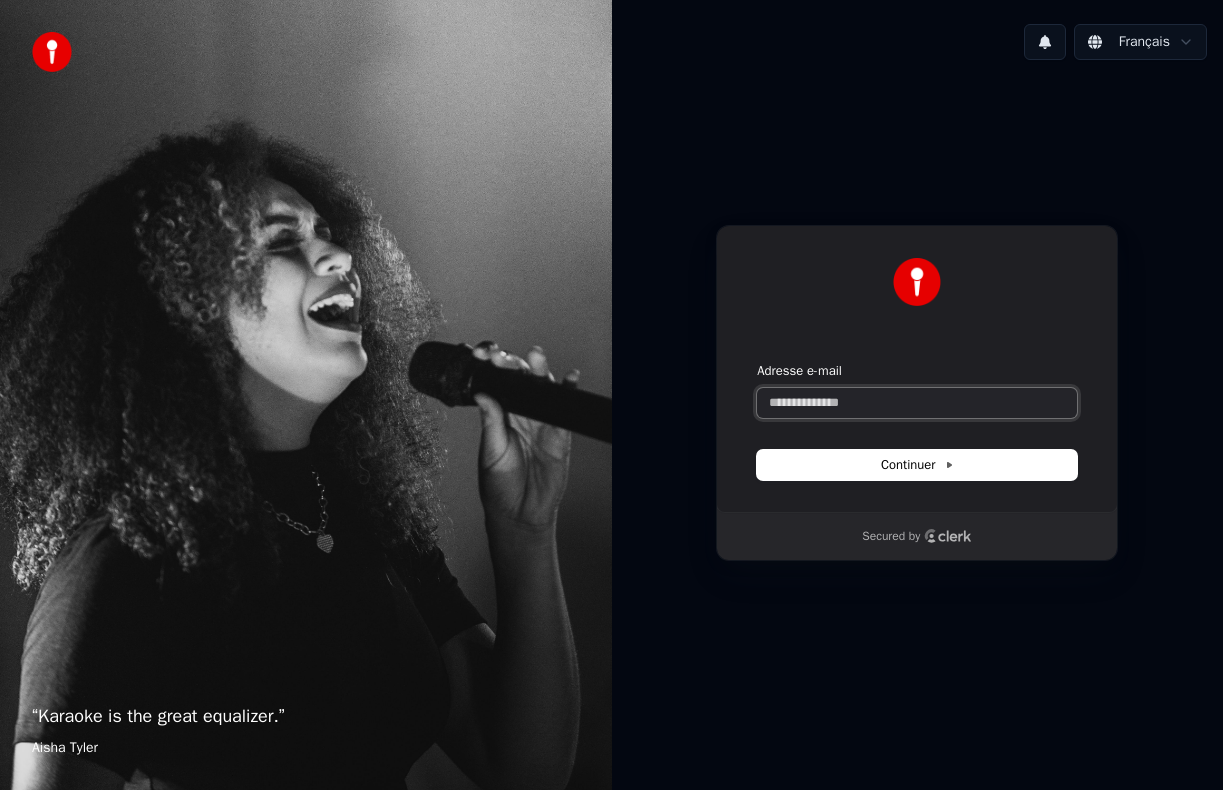 click on "Adresse e-mail" at bounding box center [917, 403] 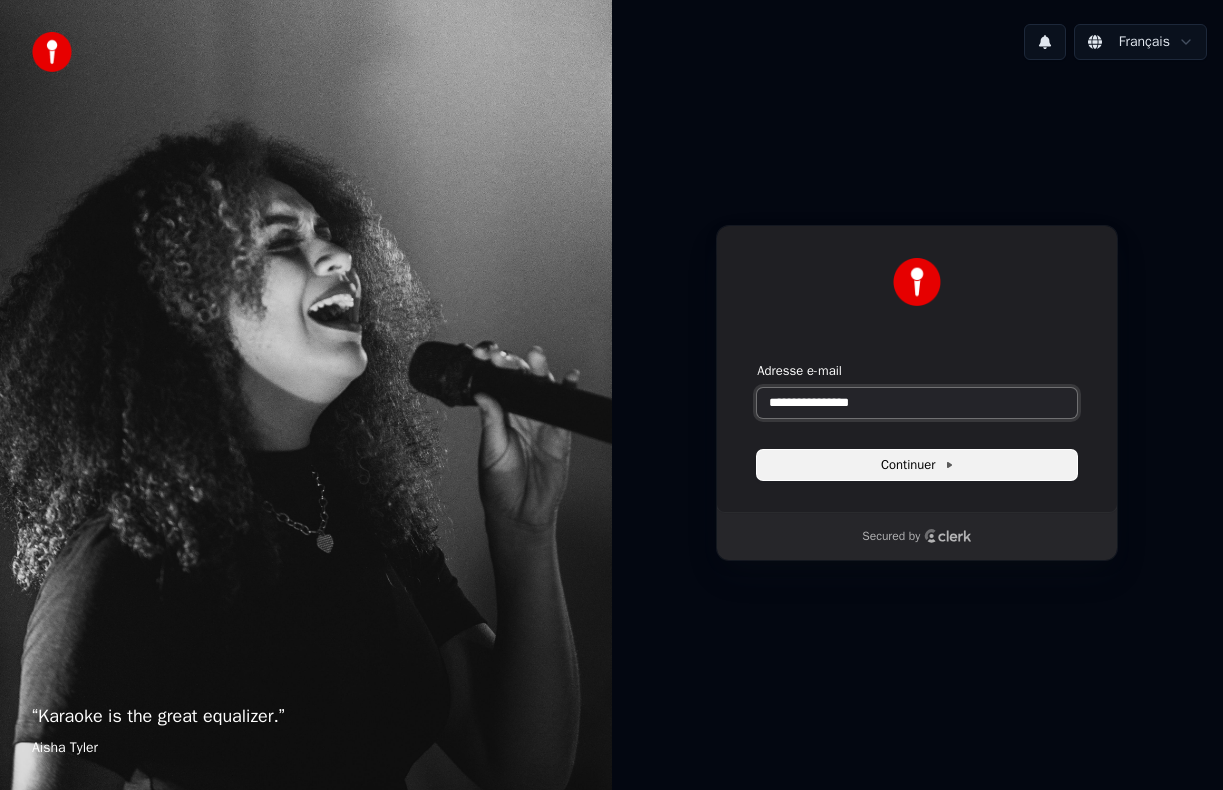 type on "**********" 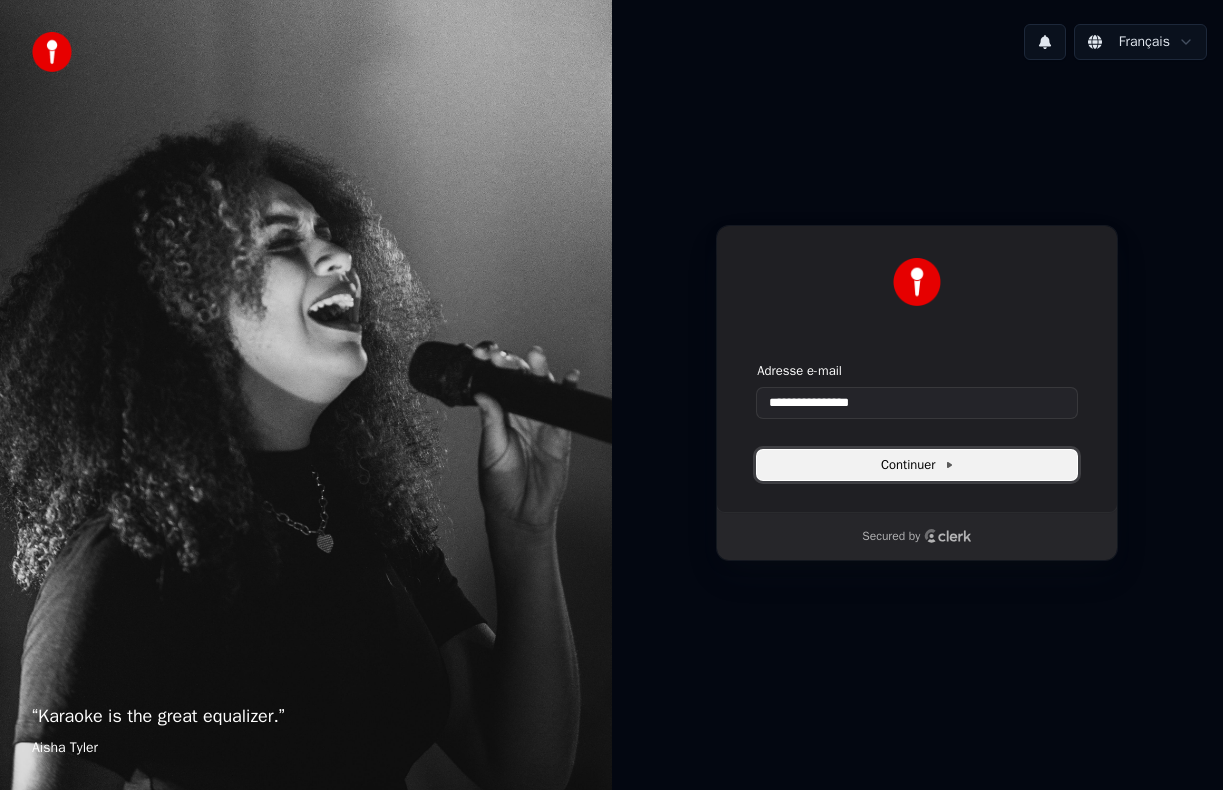 click on "Continuer" at bounding box center (917, 465) 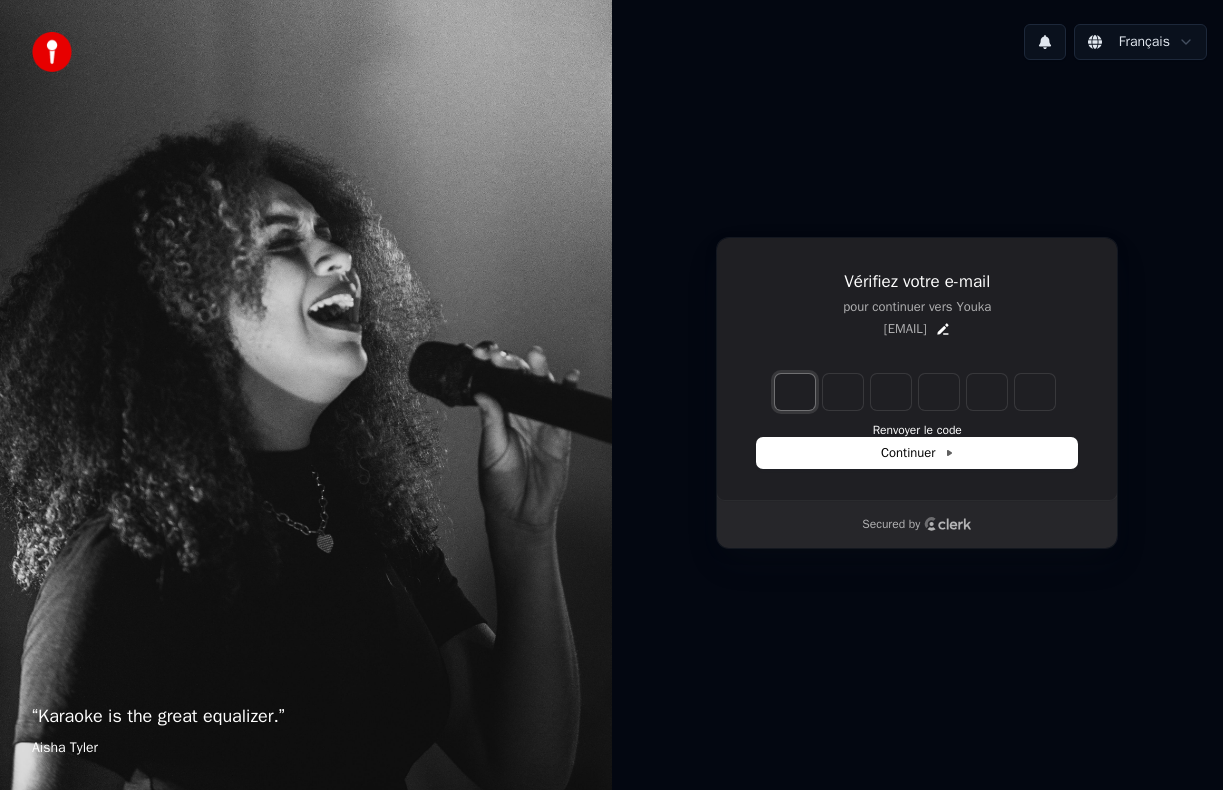 type on "*" 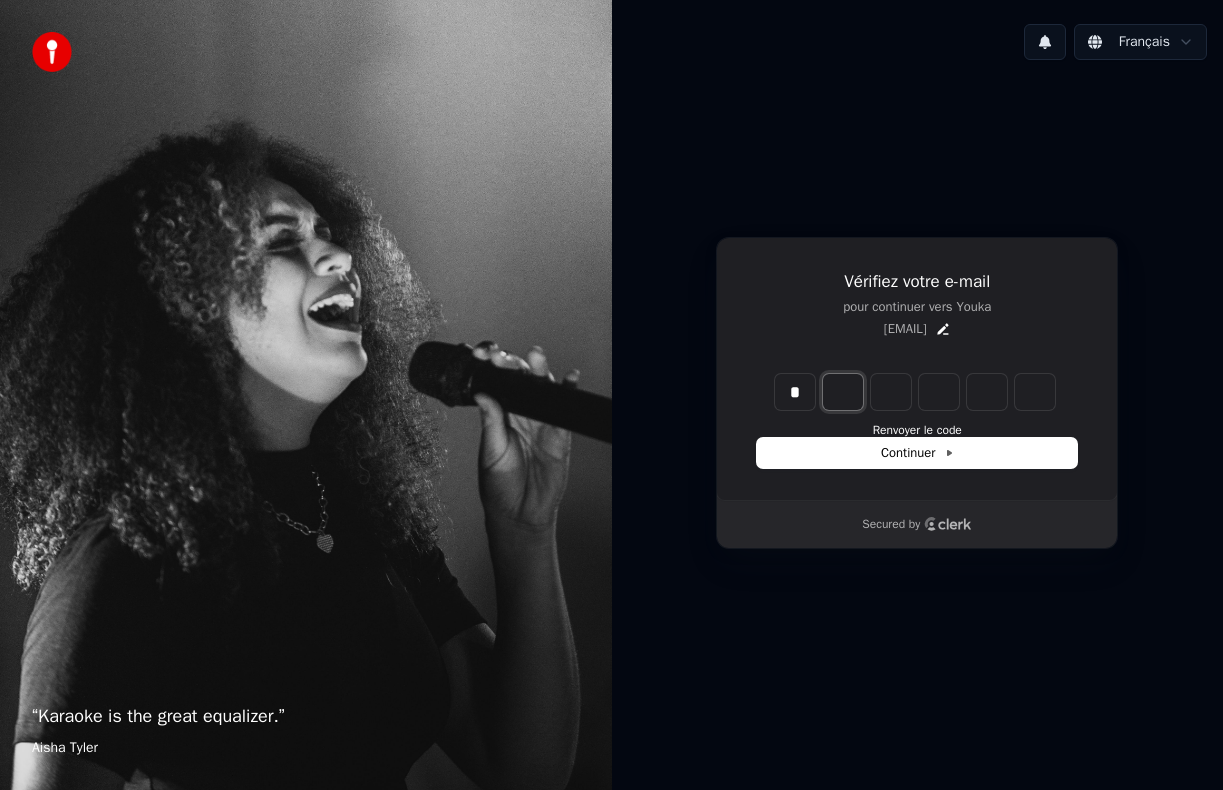type on "*" 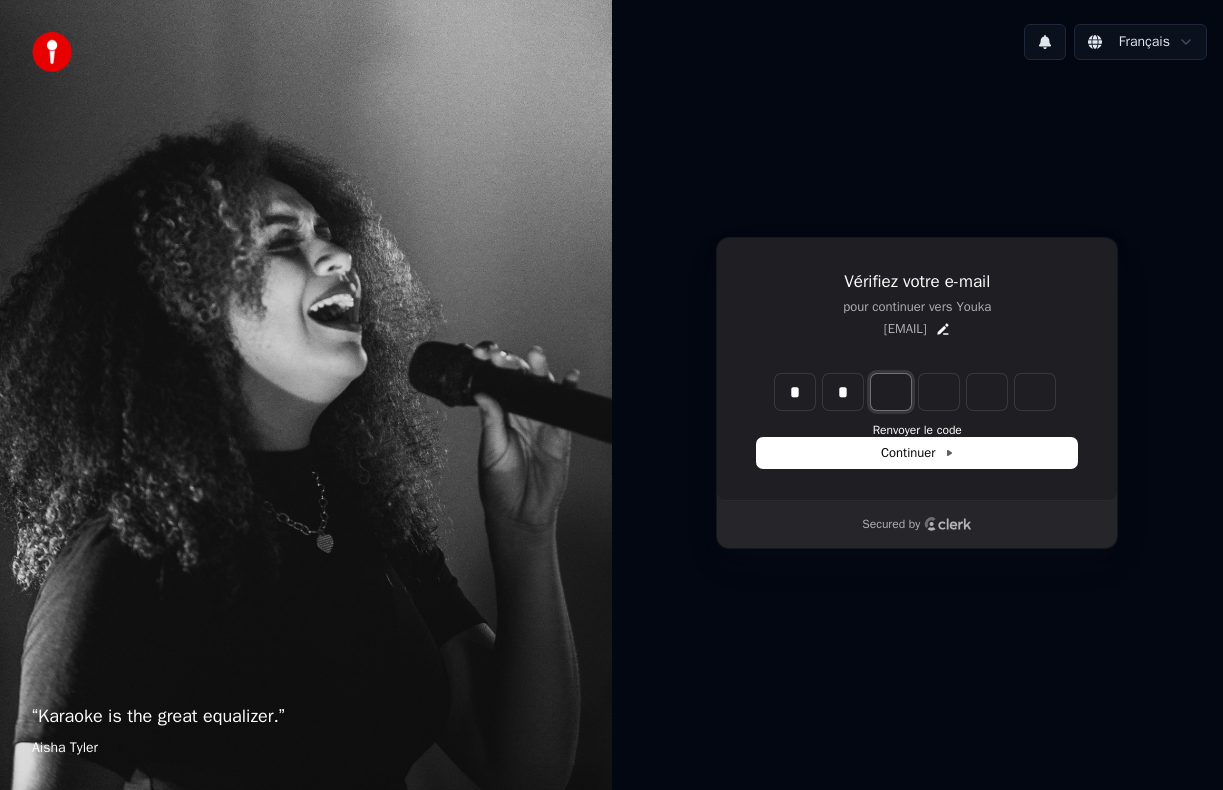 type on "*" 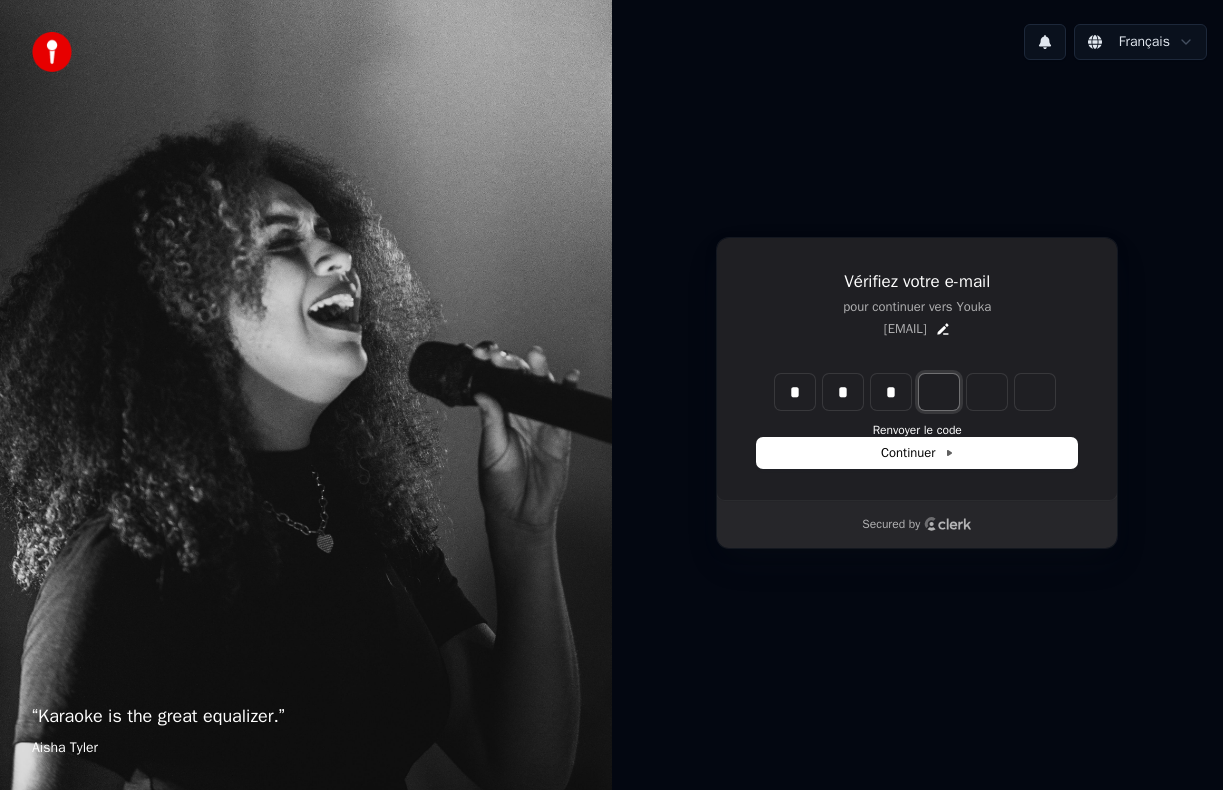 type on "*" 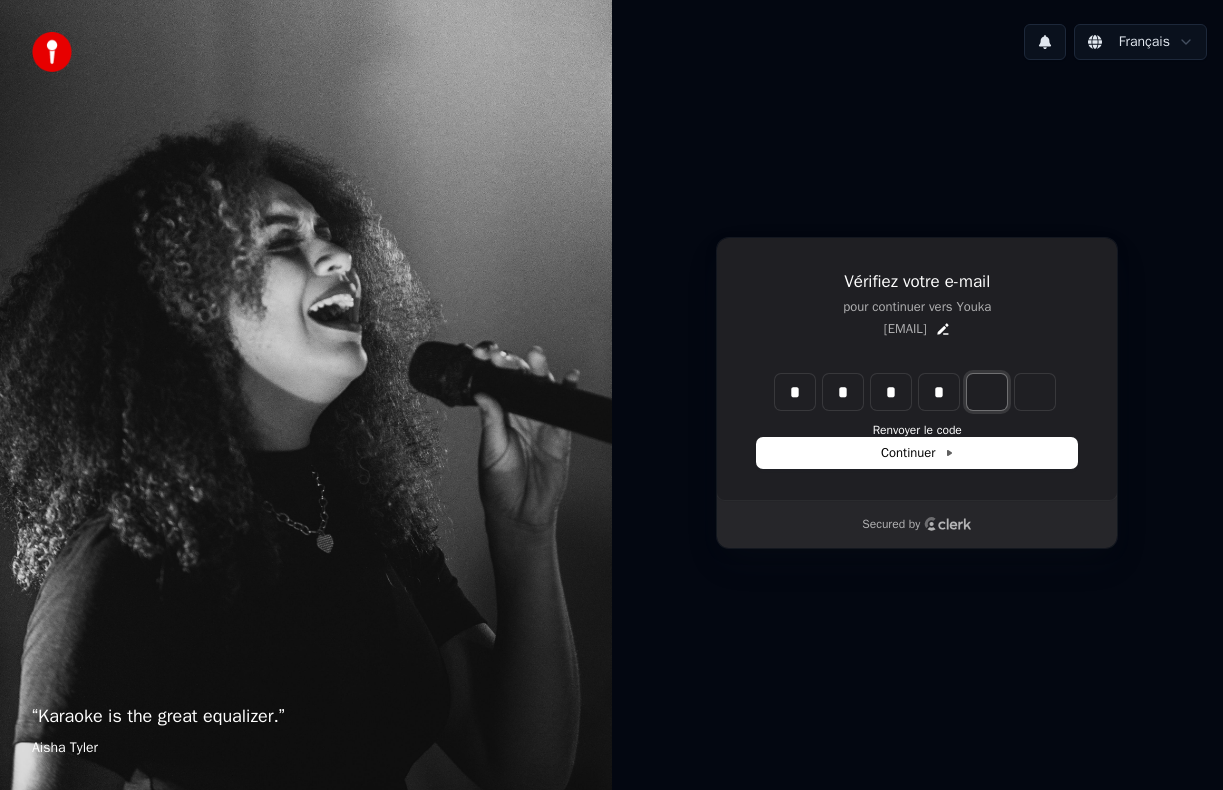 type on "*" 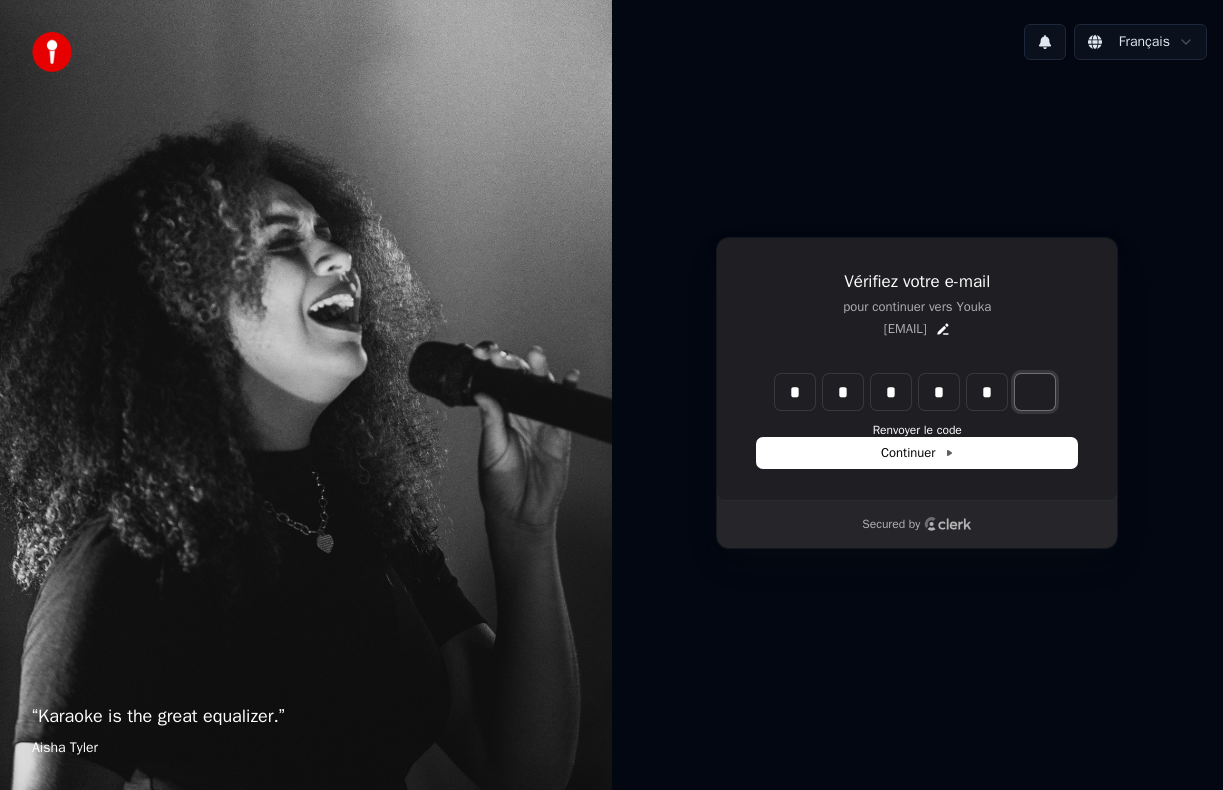 type on "*" 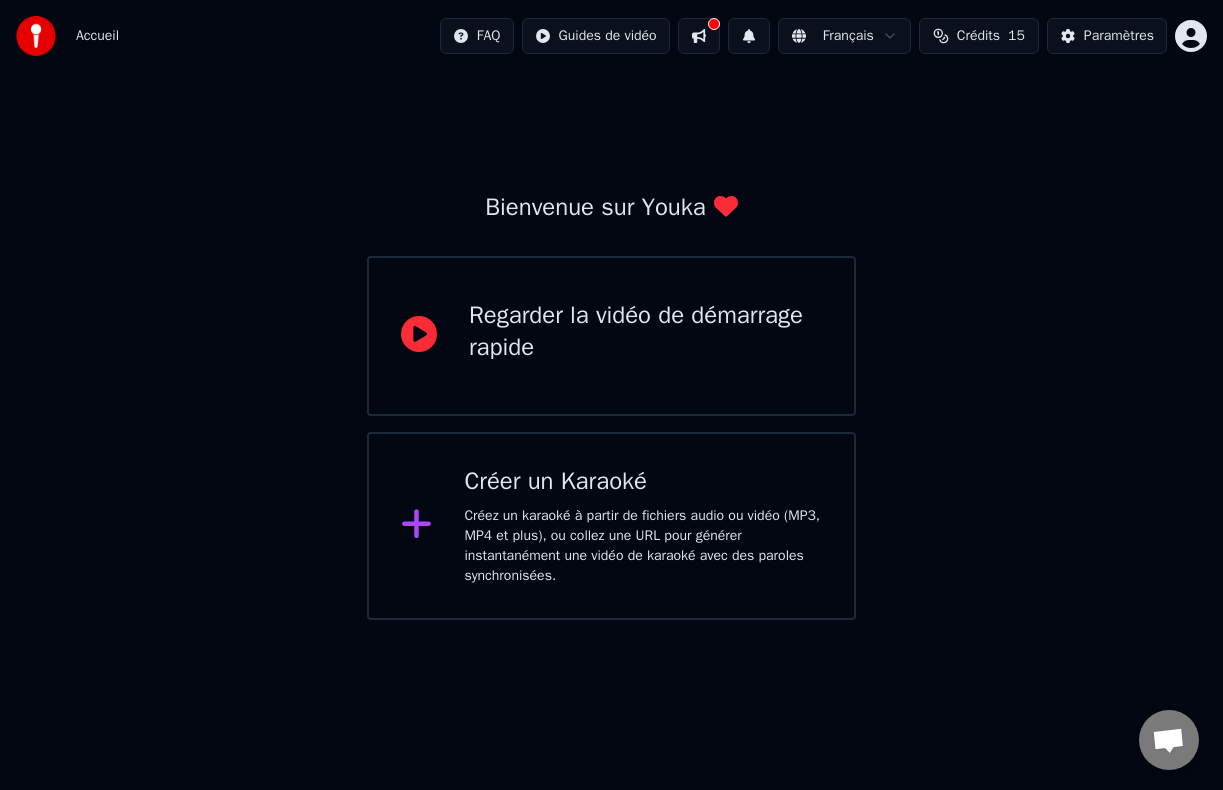 click on "Regarder la vidéo de démarrage rapide" at bounding box center (645, 332) 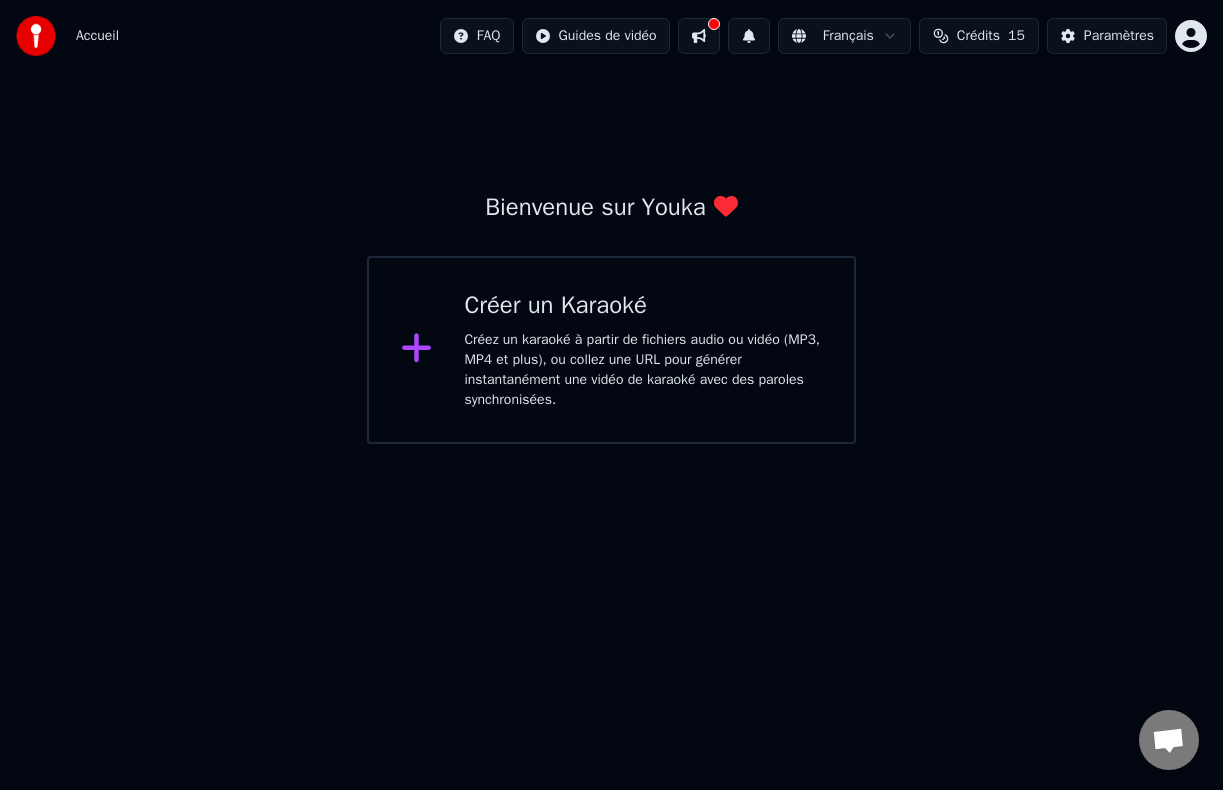click at bounding box center (416, 348) 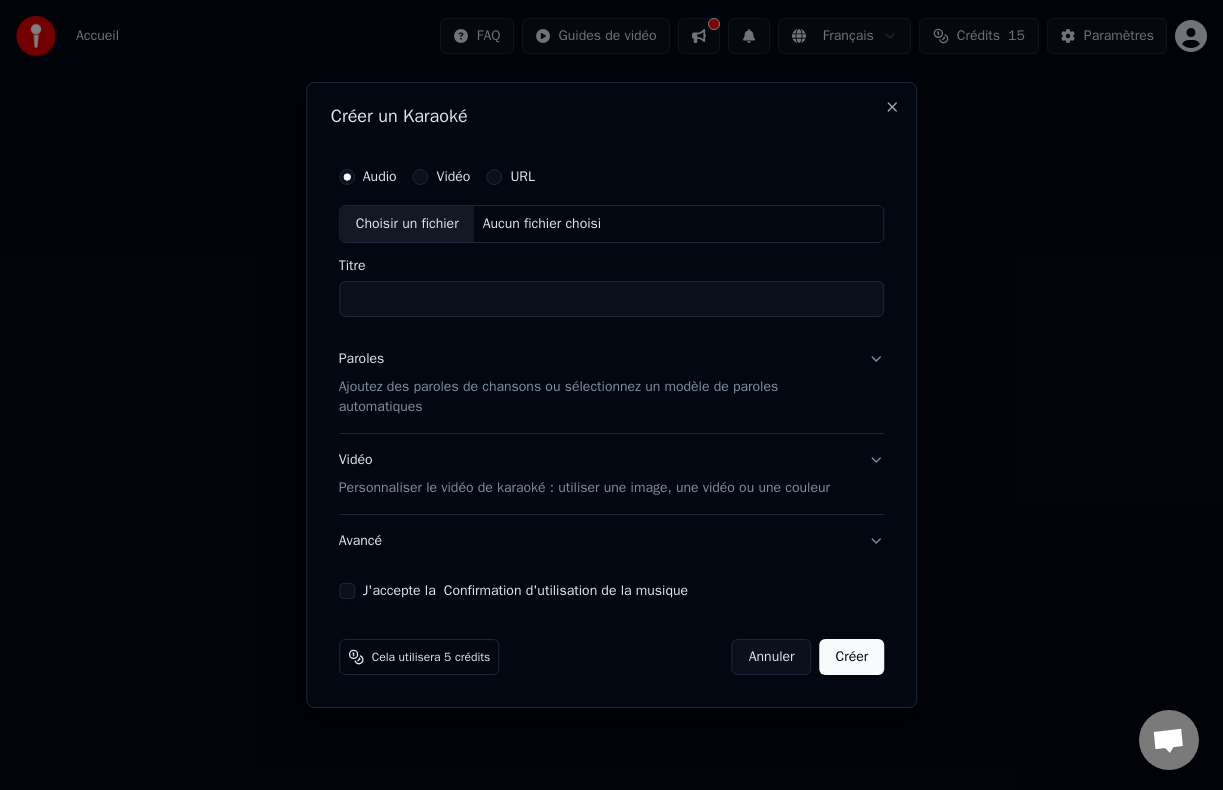 click on "URL" at bounding box center (494, 177) 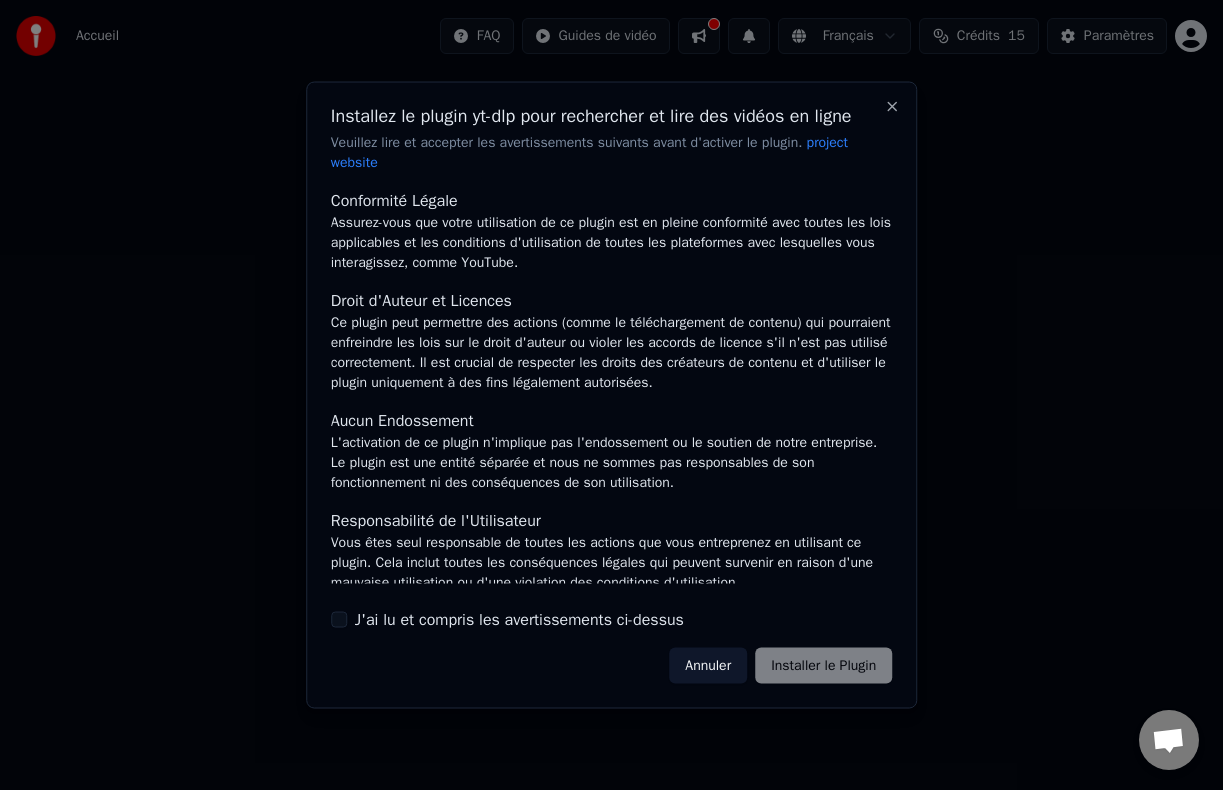 scroll, scrollTop: 169, scrollLeft: 0, axis: vertical 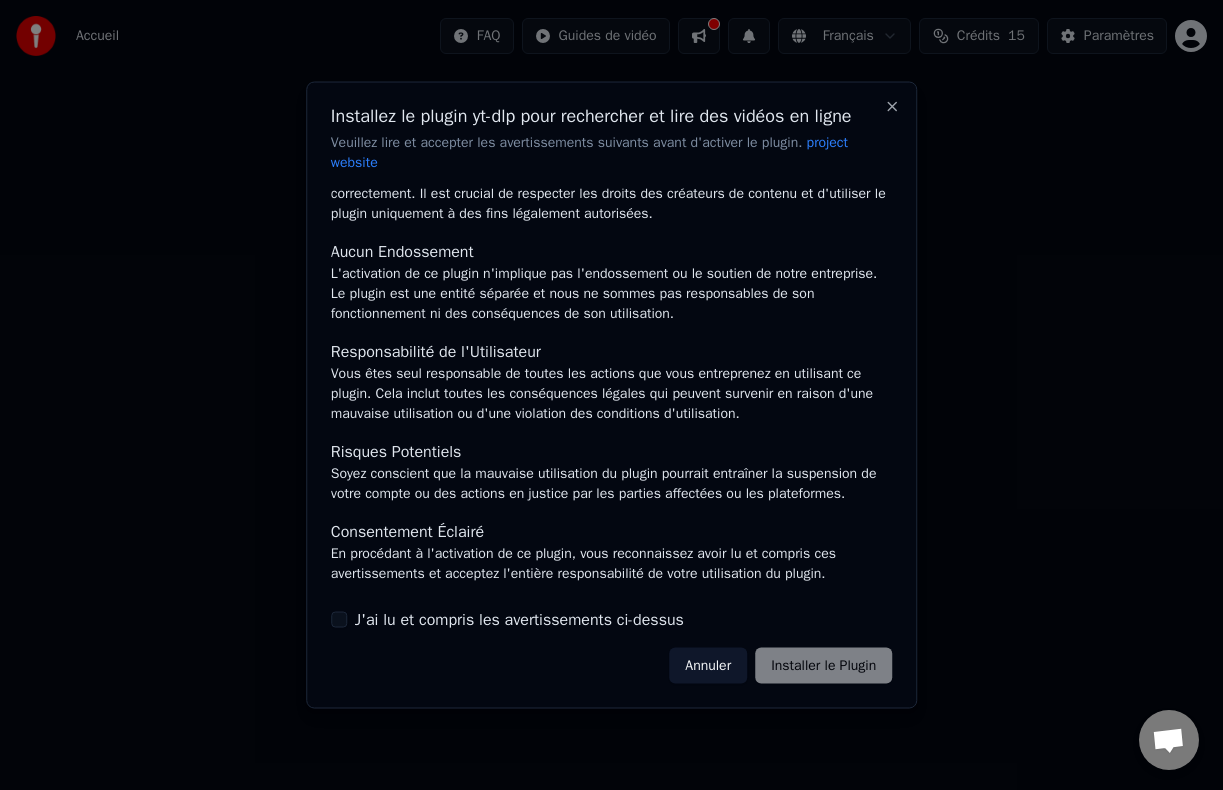 click on "J'ai lu et compris les avertissements ci-dessus" at bounding box center [519, 619] 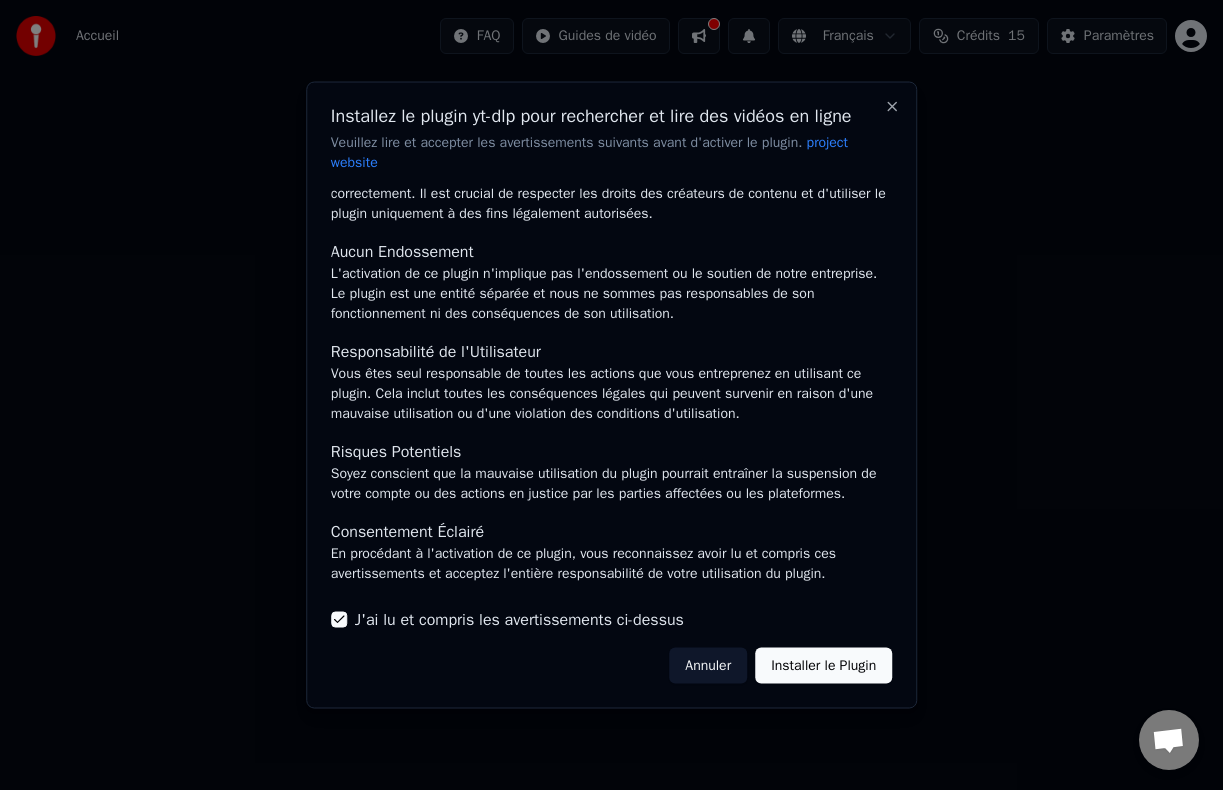 click on "Installer le Plugin" at bounding box center [823, 665] 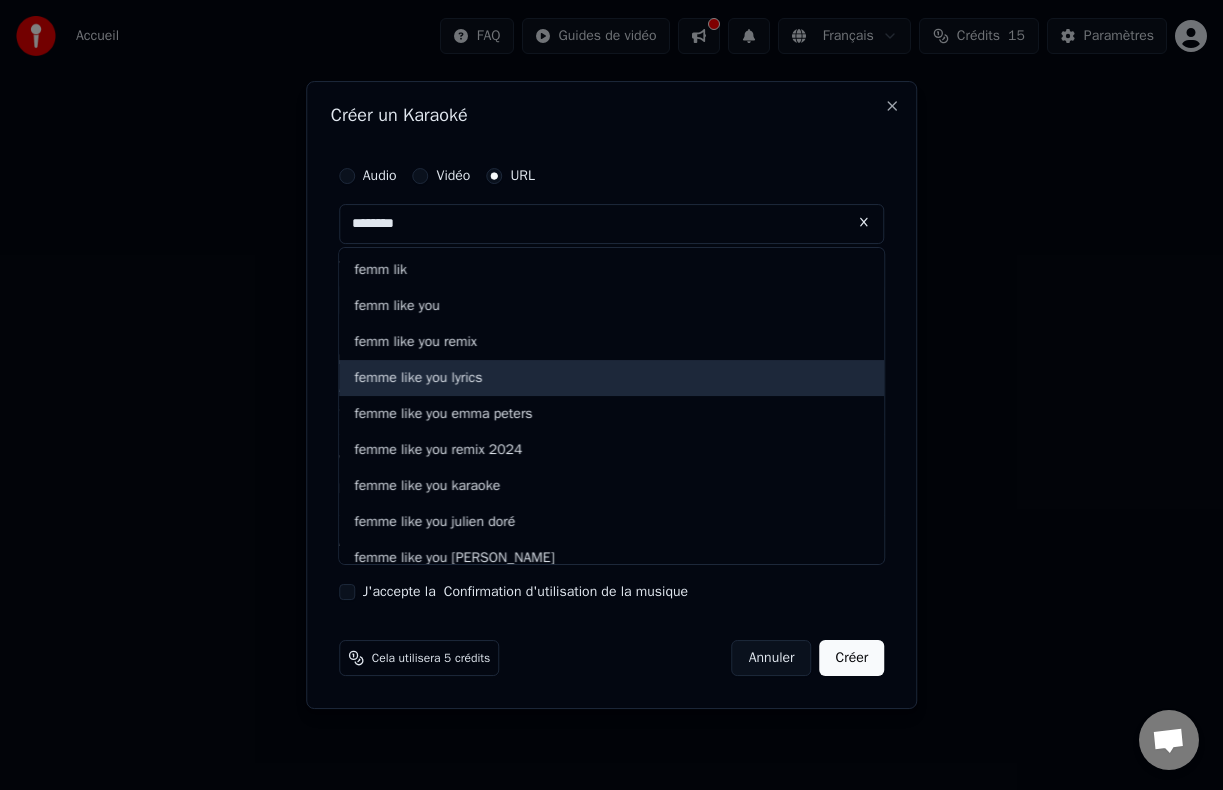 type on "********" 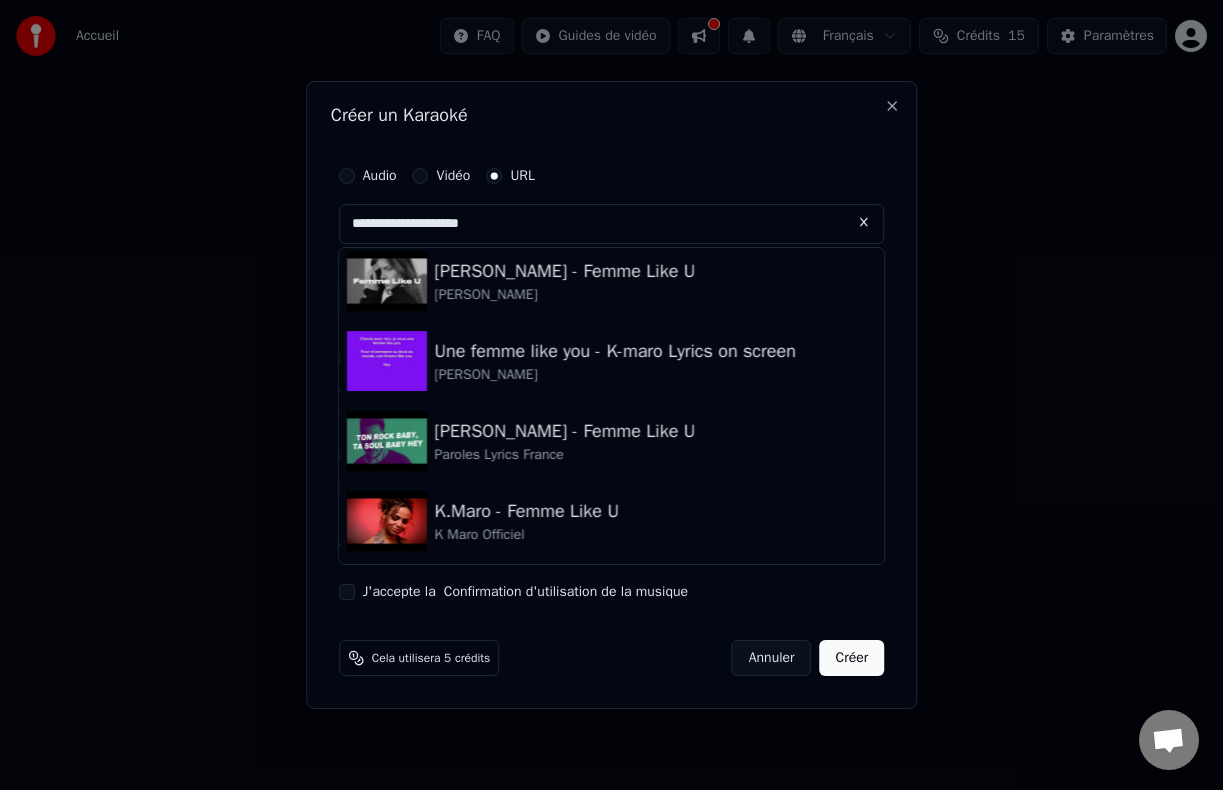 scroll, scrollTop: 0, scrollLeft: 0, axis: both 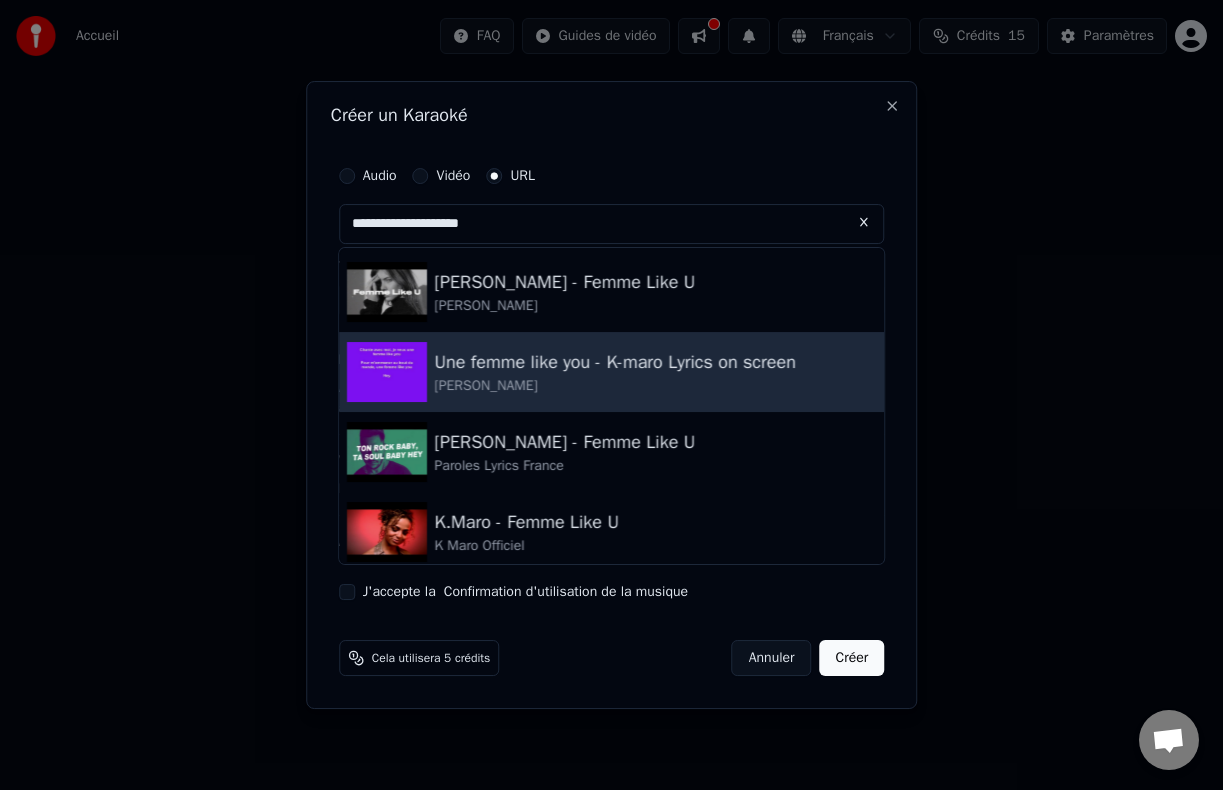 click on "Une femme like you - K-maro Lyrics on screen" at bounding box center [615, 362] 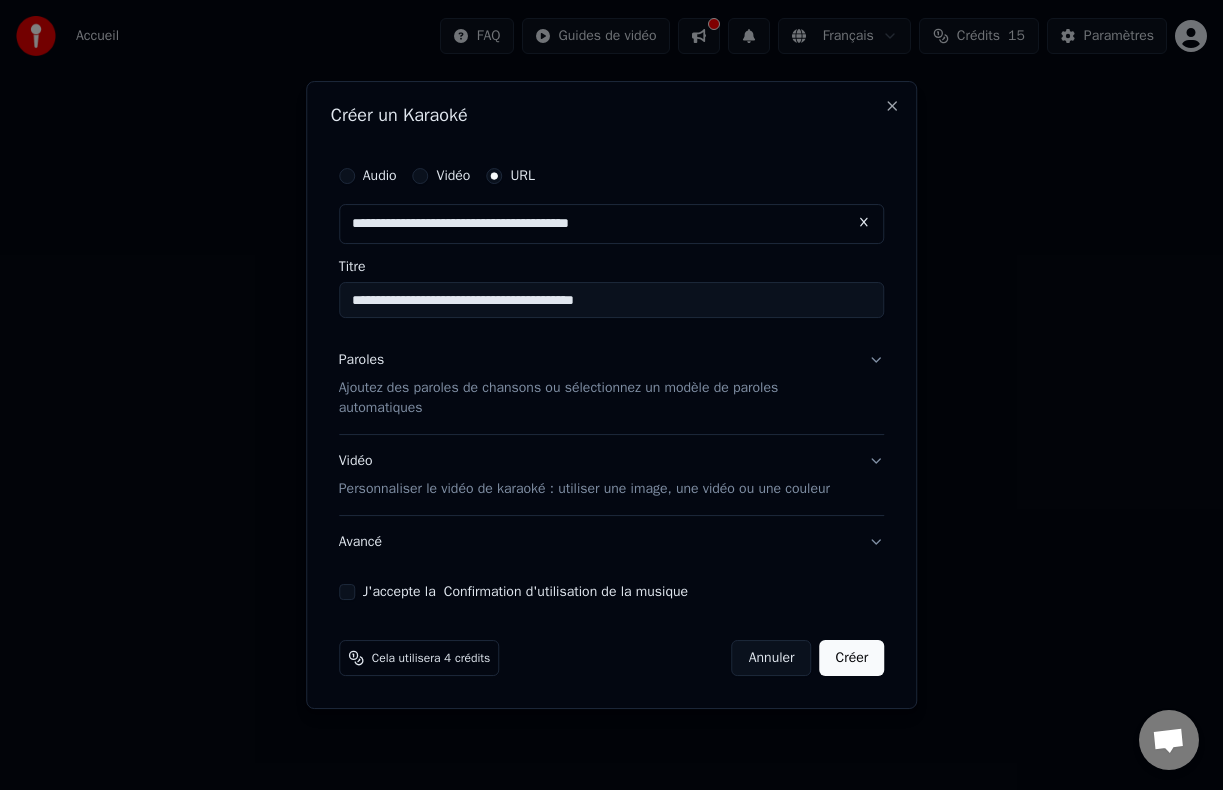 click on "Ajoutez des paroles de chansons ou sélectionnez un modèle de paroles automatiques" at bounding box center (596, 398) 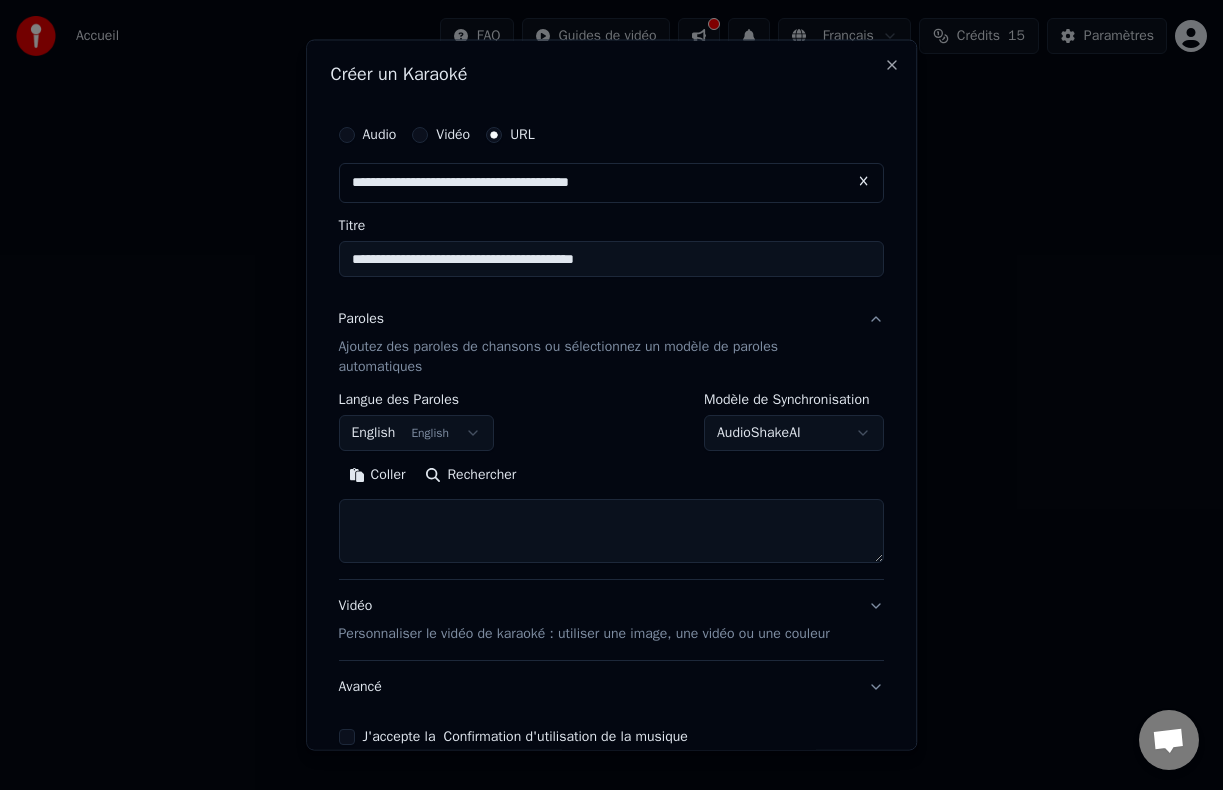 click on "Ajoutez des paroles de chansons ou sélectionnez un modèle de paroles automatiques" at bounding box center [596, 356] 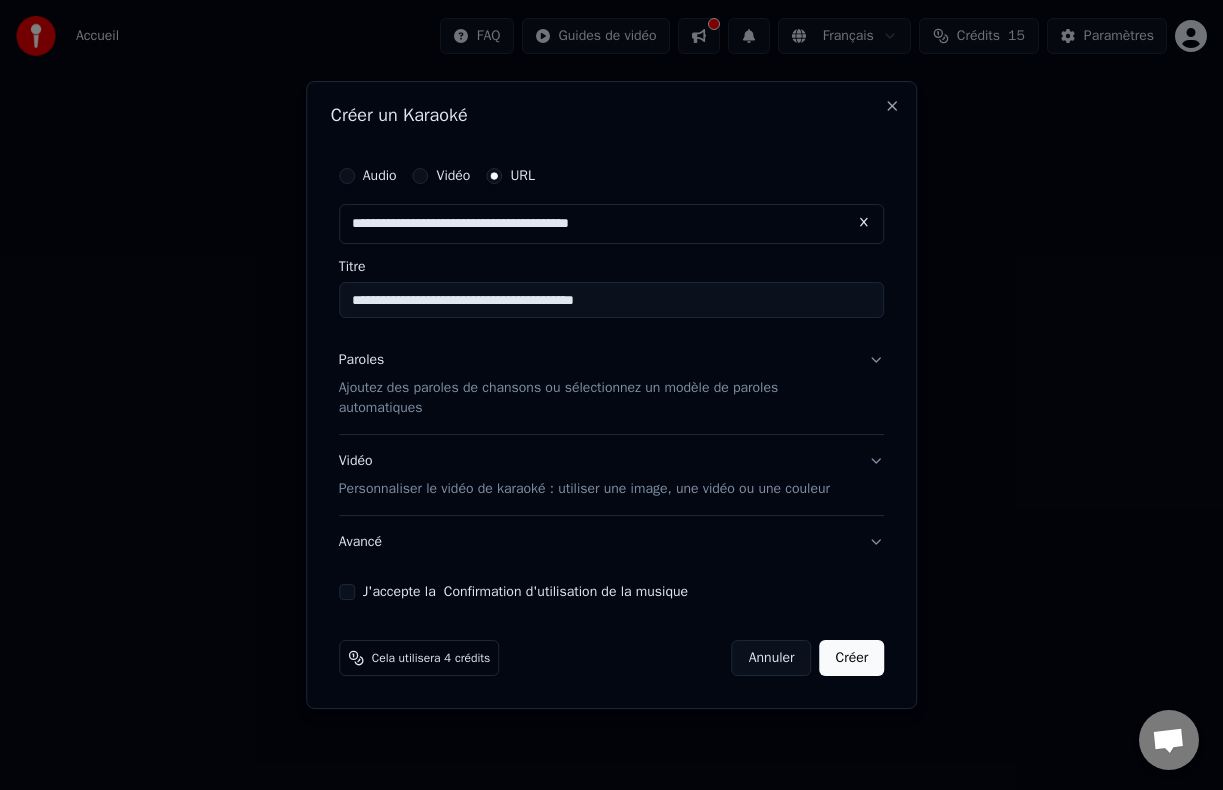 click on "J'accepte la   Confirmation d'utilisation de la musique" at bounding box center (525, 592) 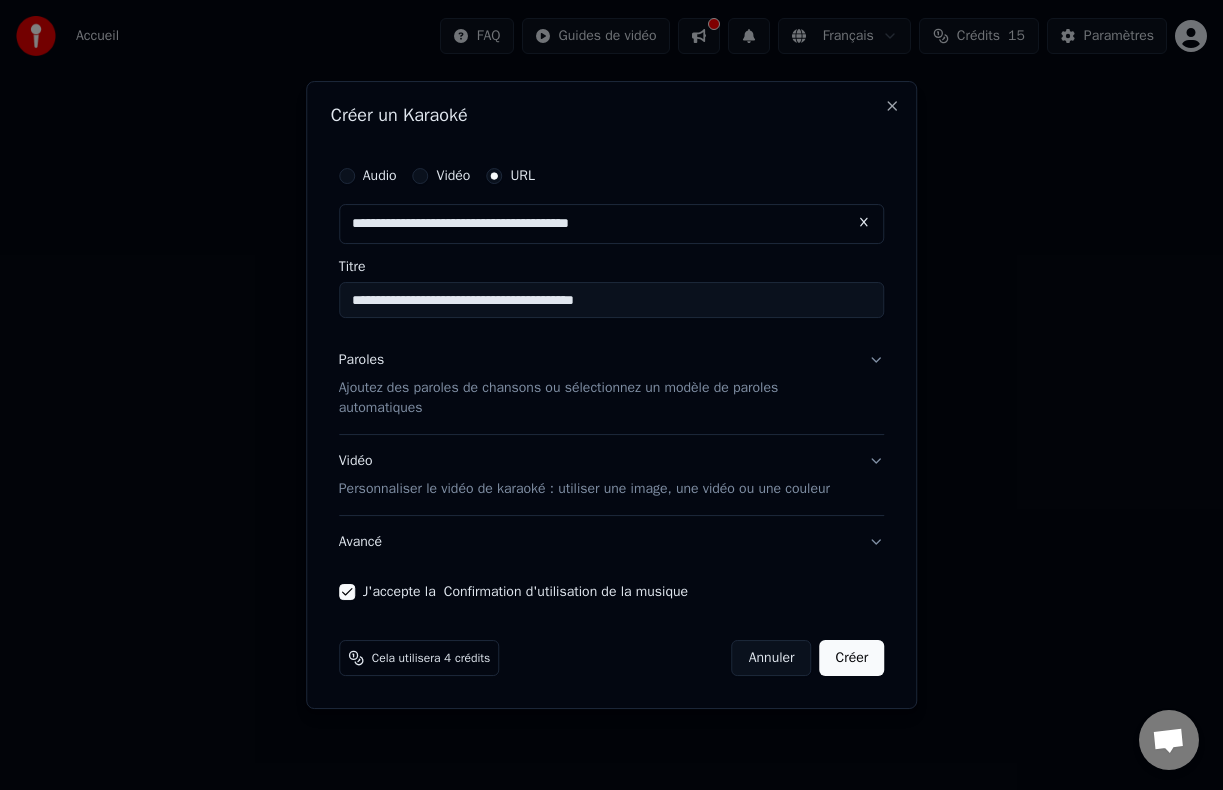 click on "Créer" at bounding box center [852, 658] 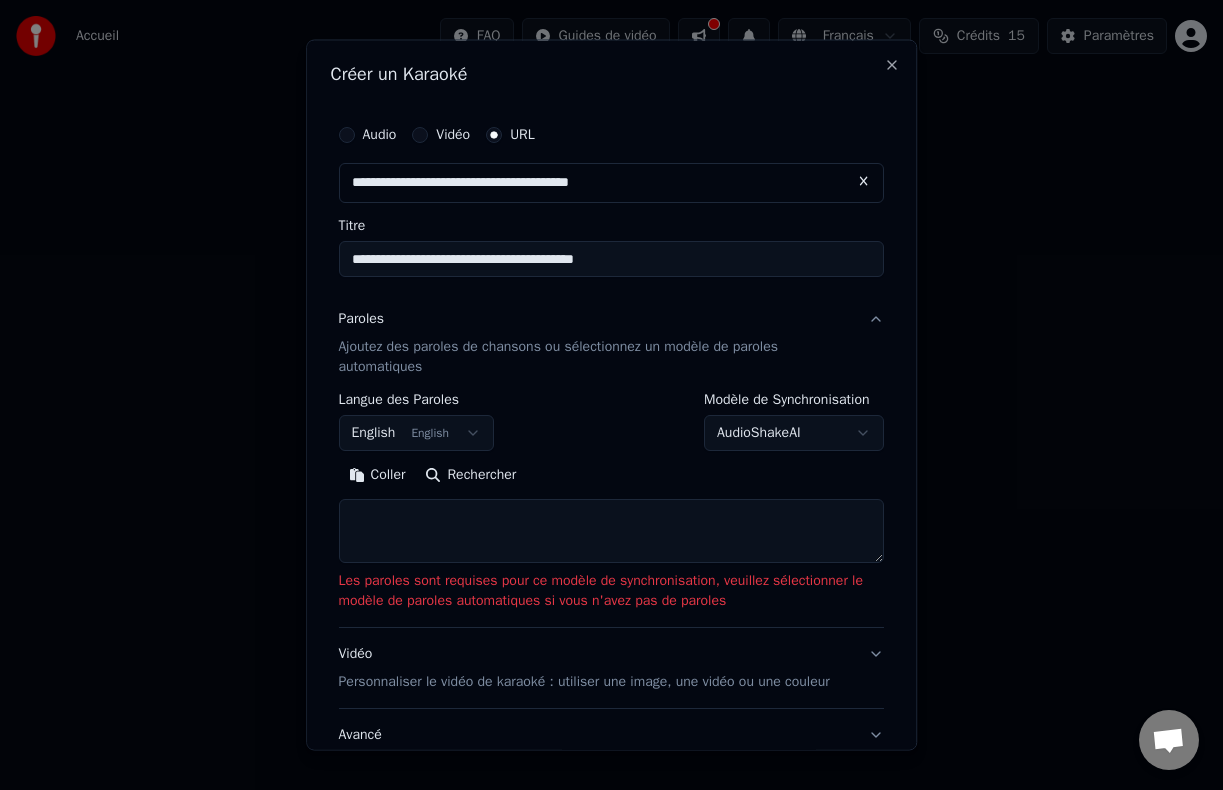 scroll, scrollTop: 10, scrollLeft: 0, axis: vertical 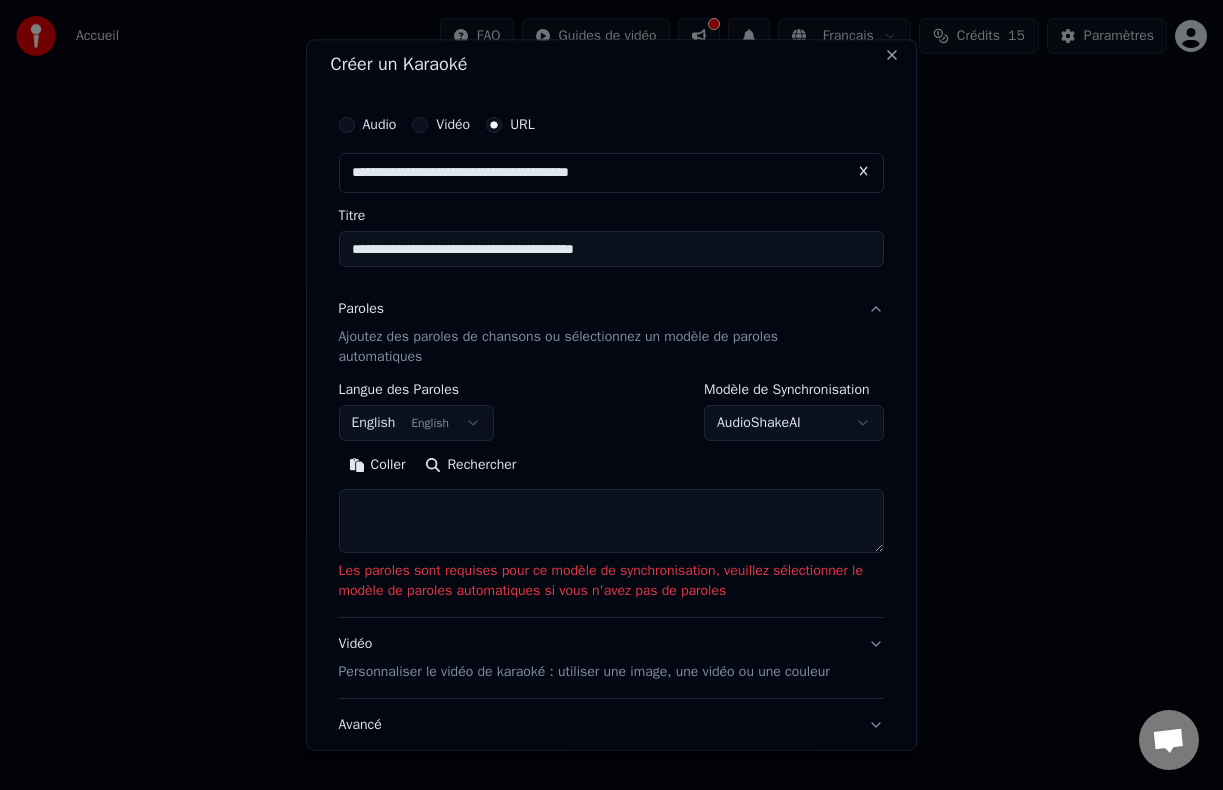 click at bounding box center (612, 520) 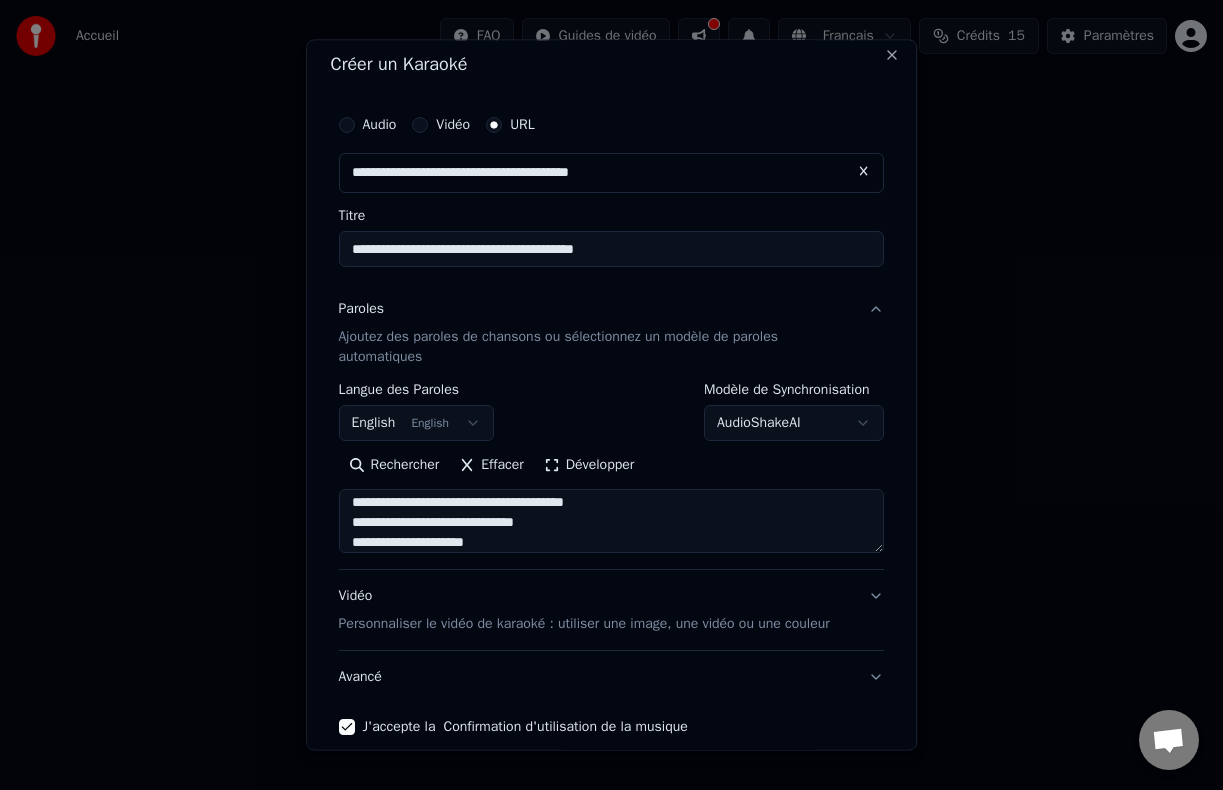 scroll, scrollTop: 1953, scrollLeft: 0, axis: vertical 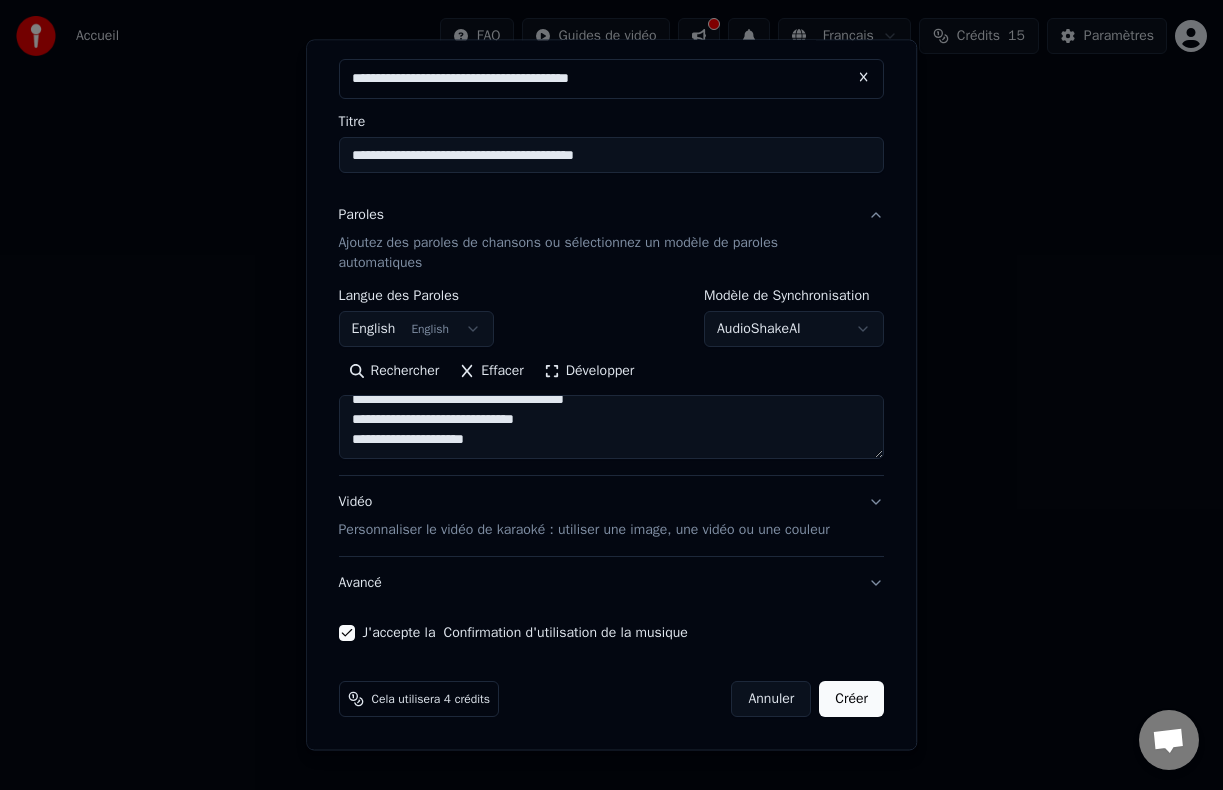 type on "**********" 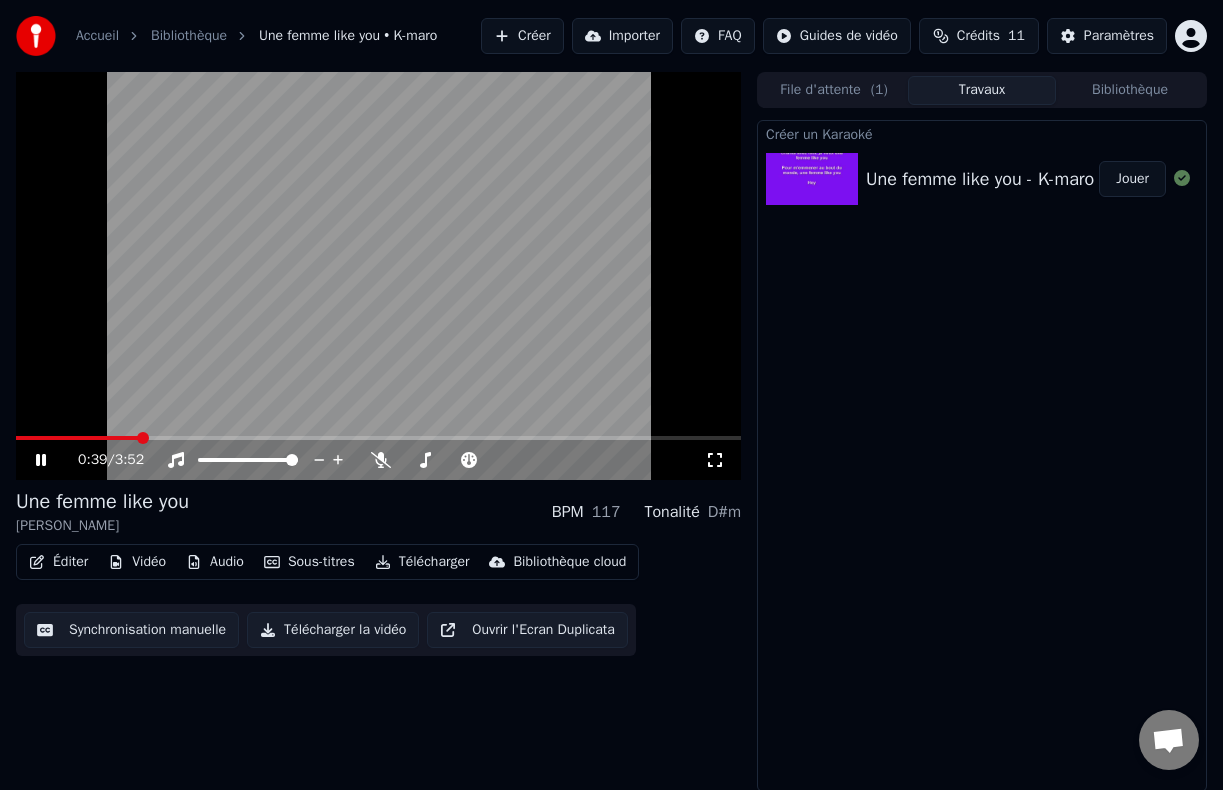 click at bounding box center [55, 460] 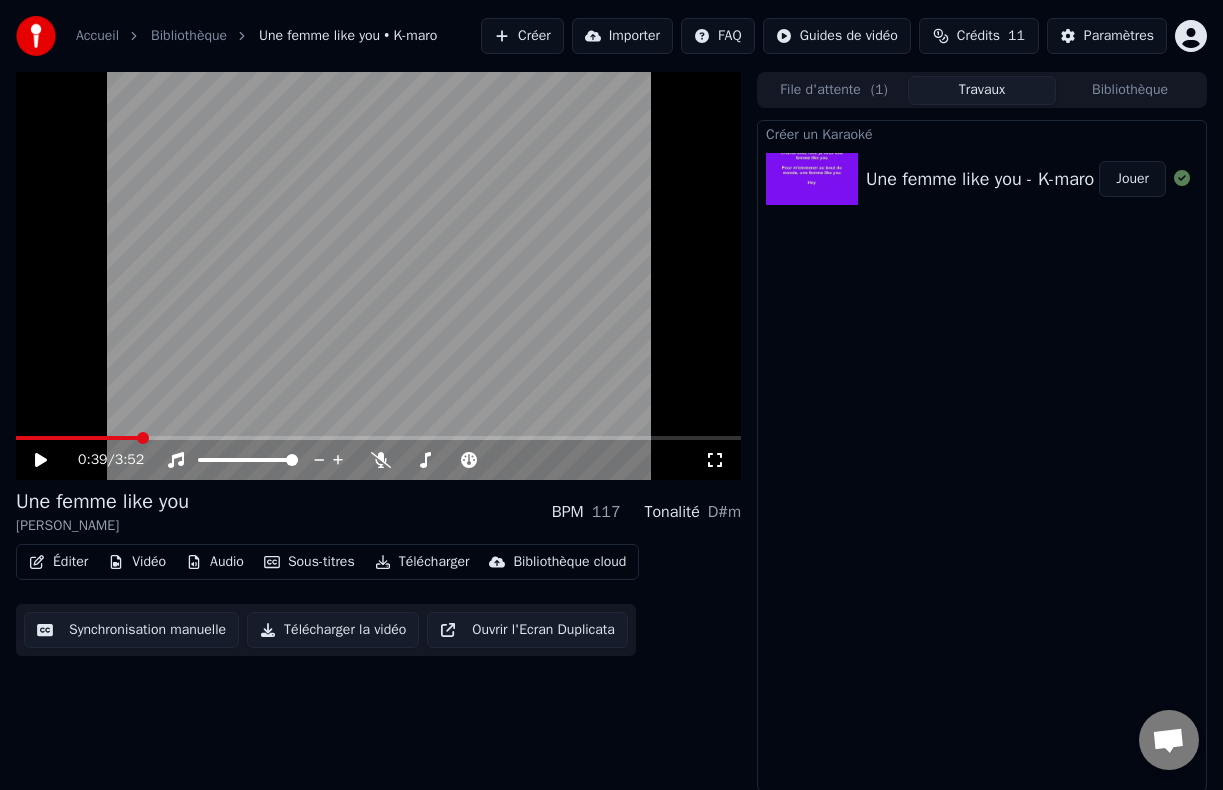 click on "Bibliothèque" at bounding box center [189, 36] 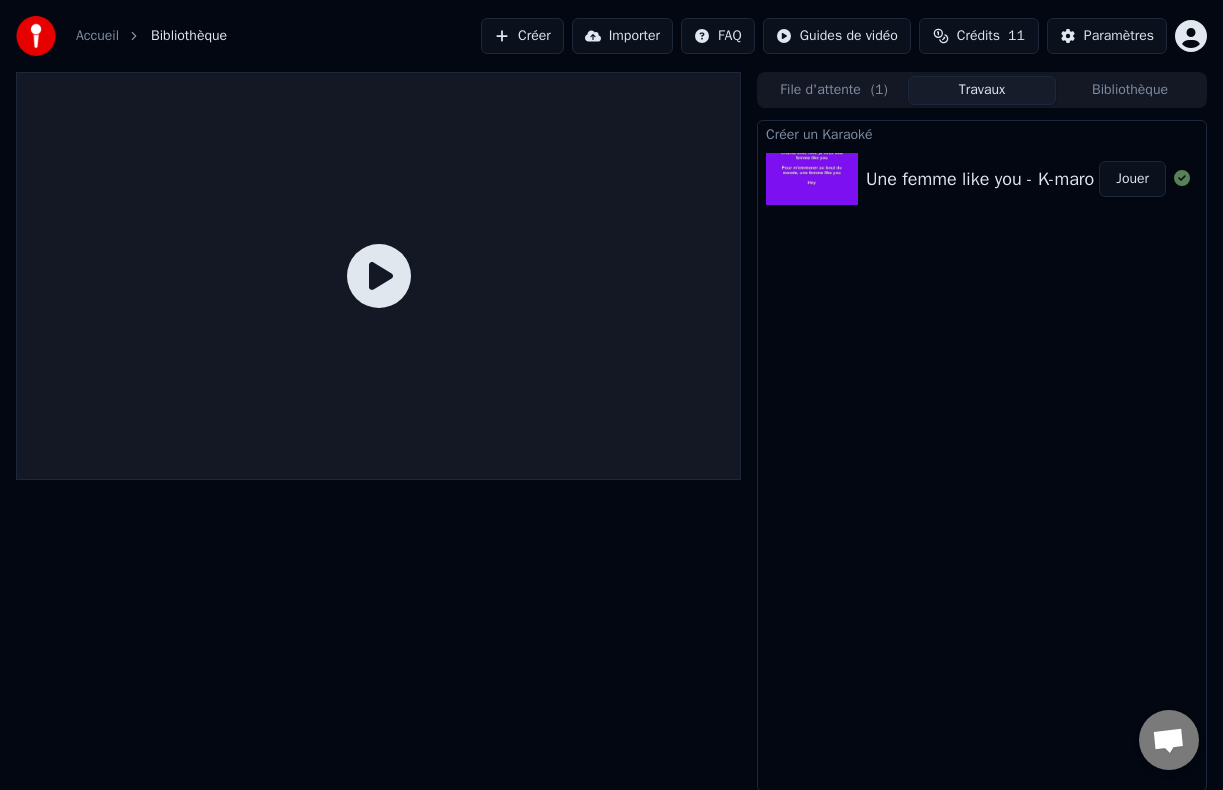 click on "Bibliothèque" at bounding box center (1130, 90) 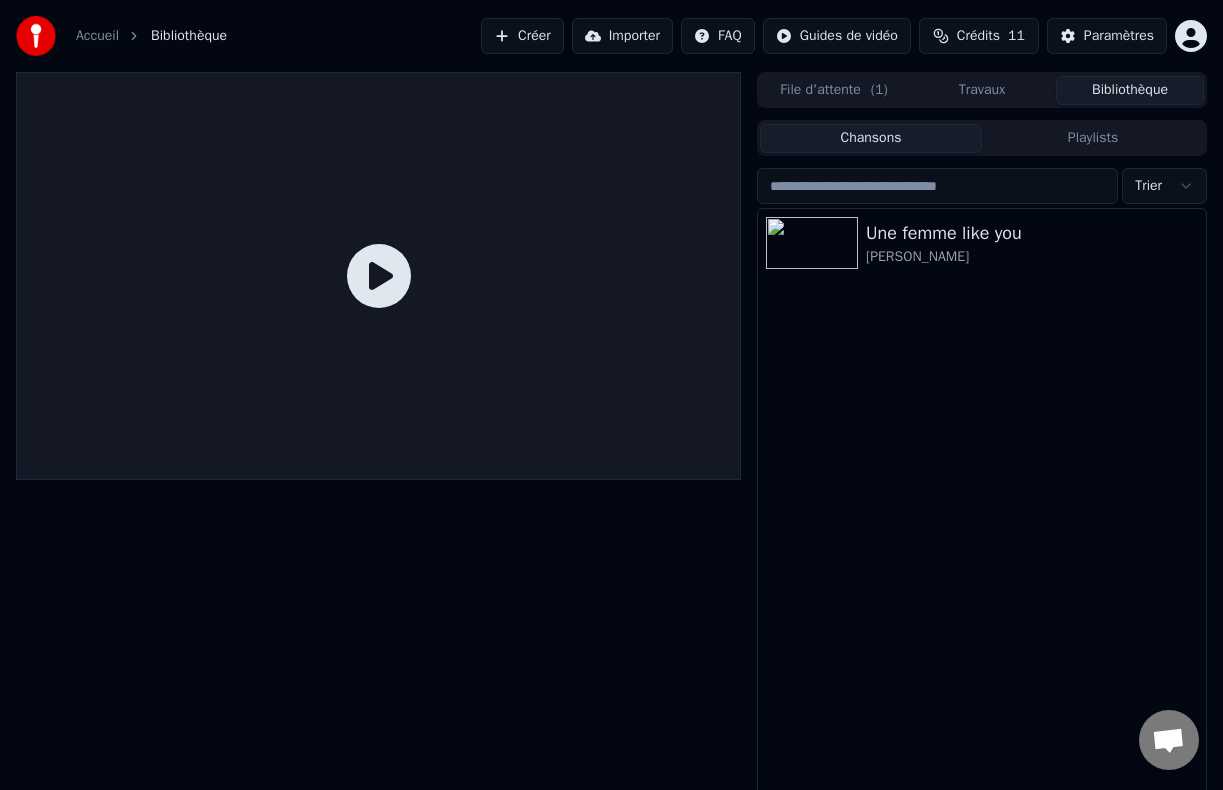 click on "Chansons" at bounding box center (871, 138) 